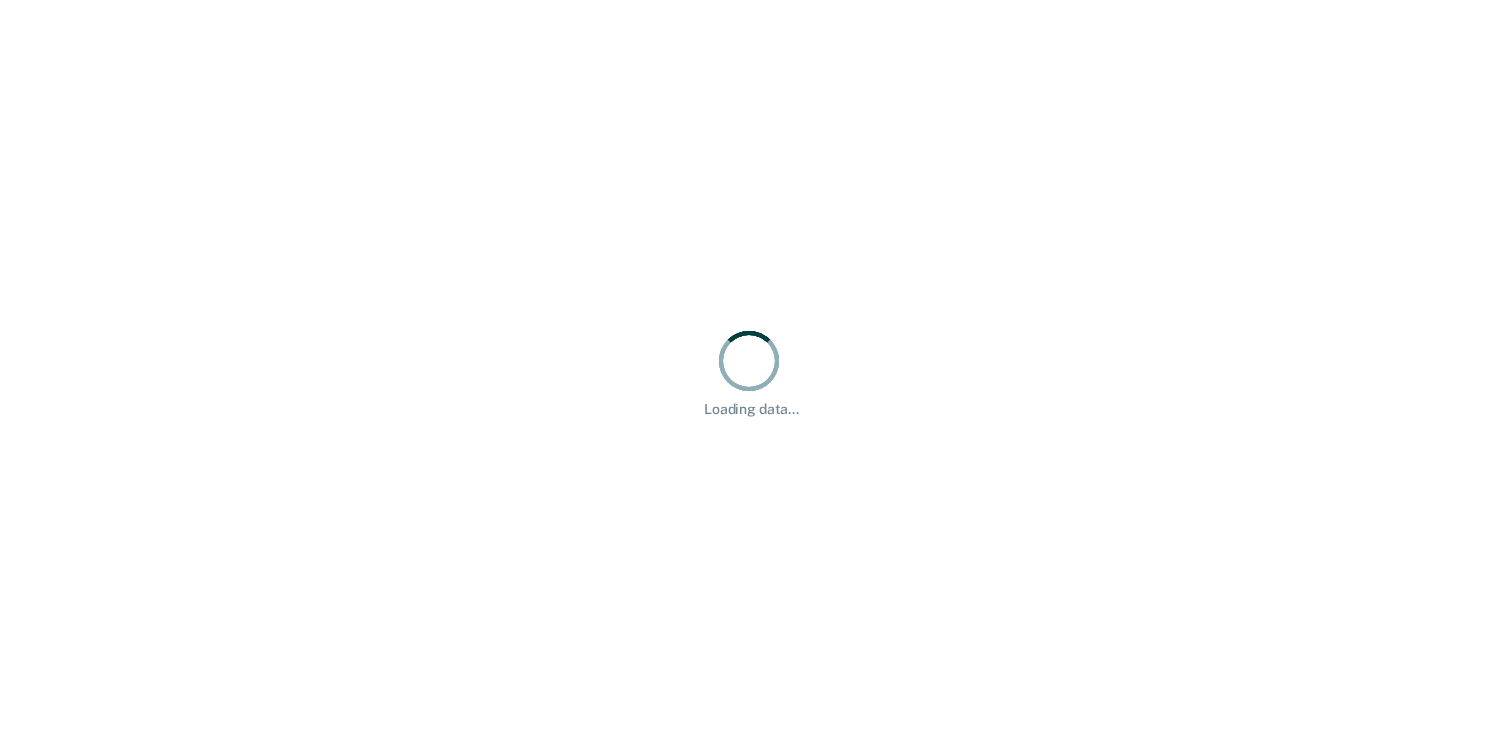 scroll, scrollTop: 0, scrollLeft: 0, axis: both 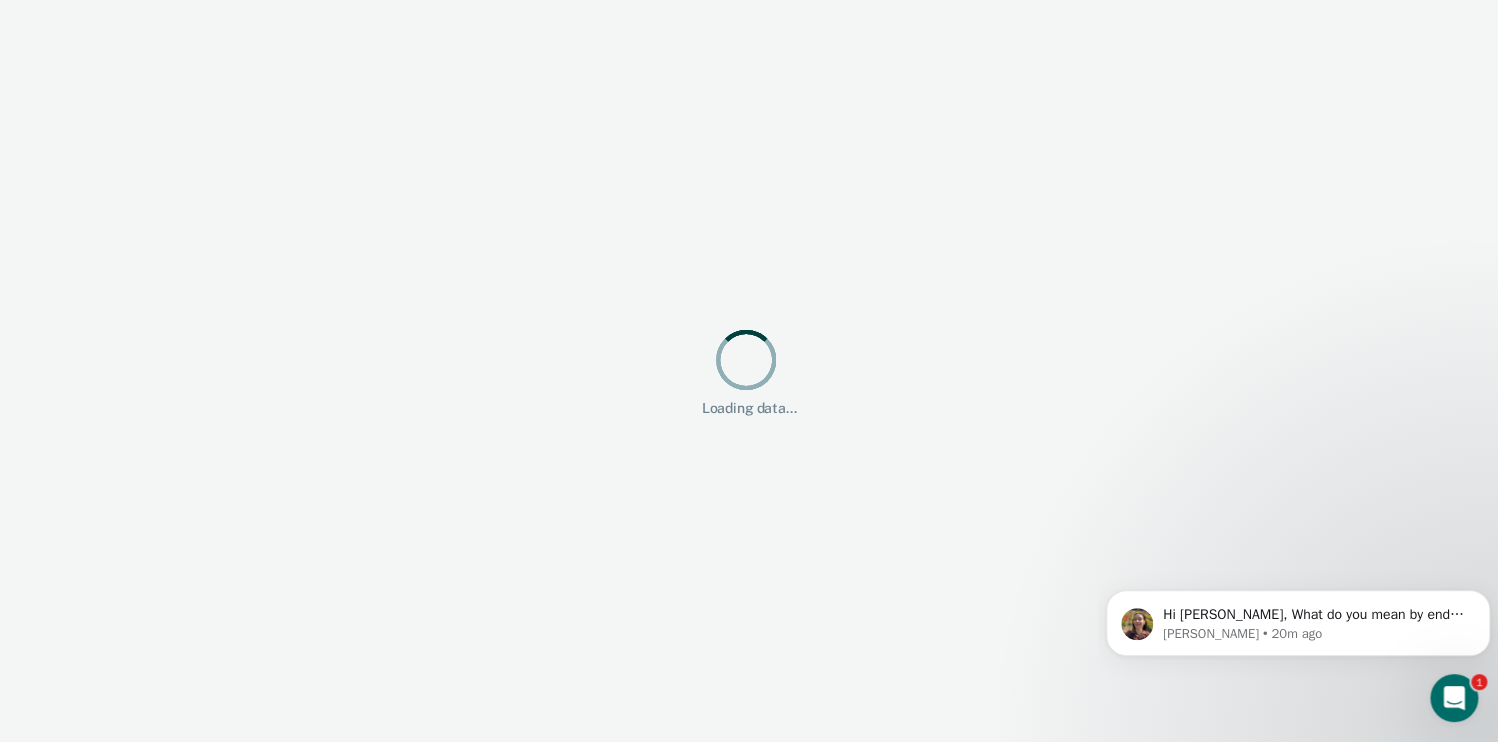 click 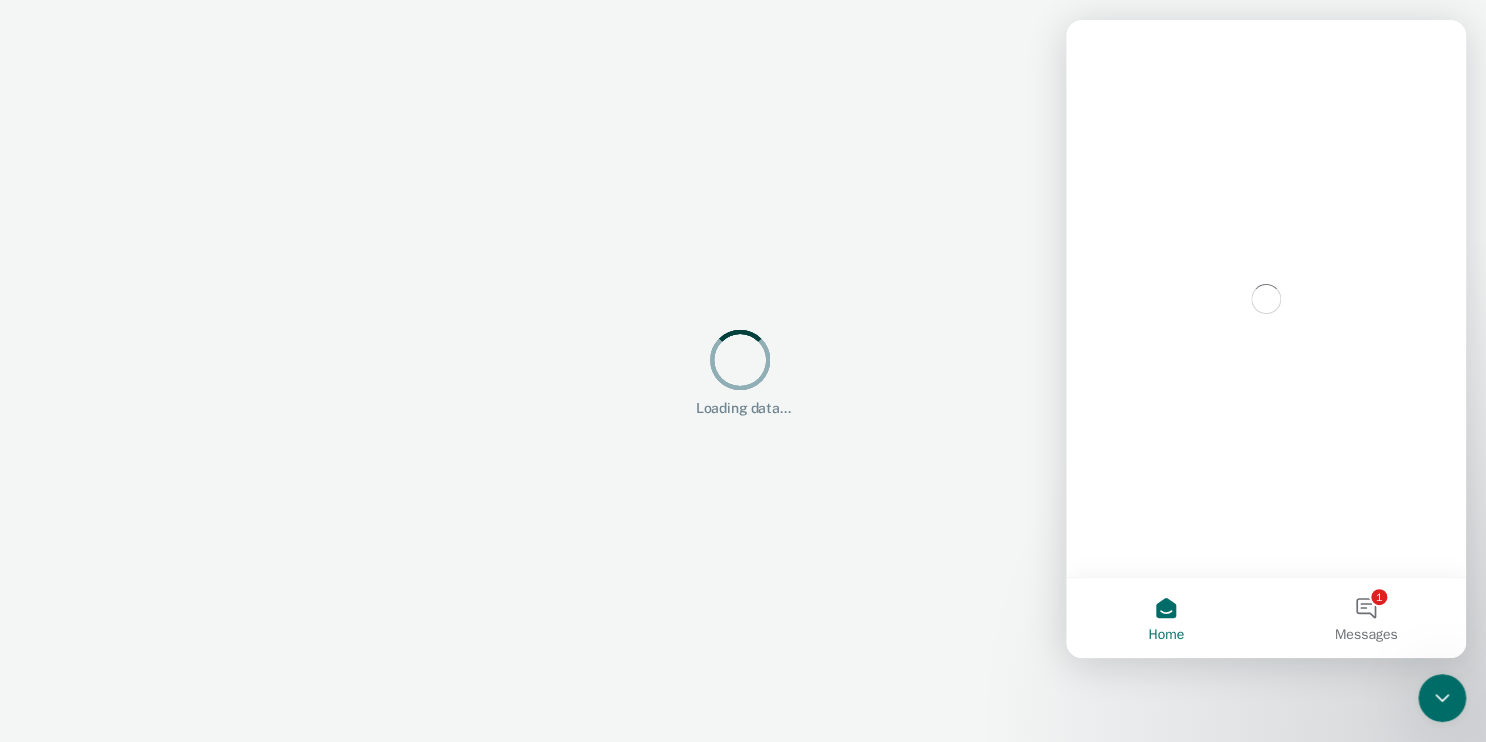 scroll, scrollTop: 0, scrollLeft: 0, axis: both 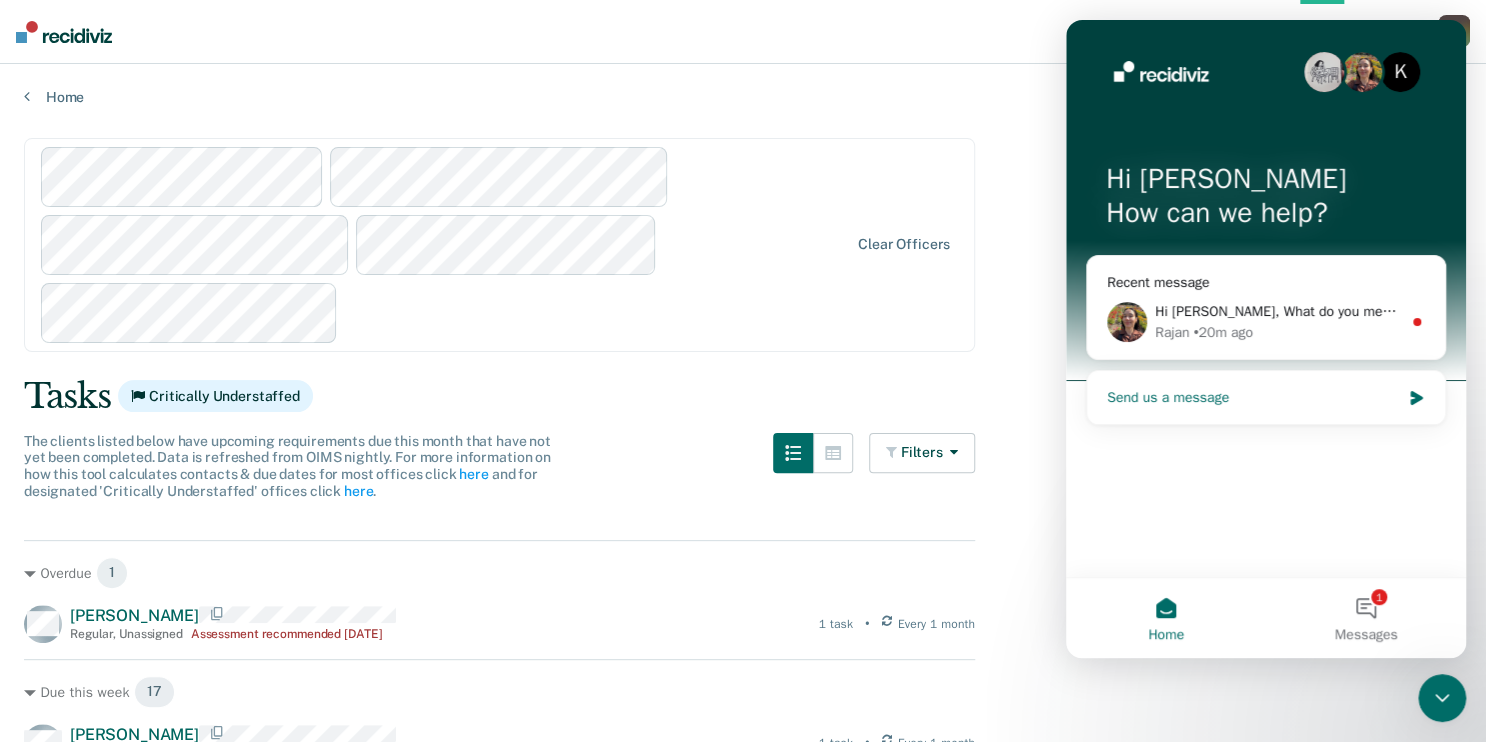 click on "Send us a message" at bounding box center (1253, 397) 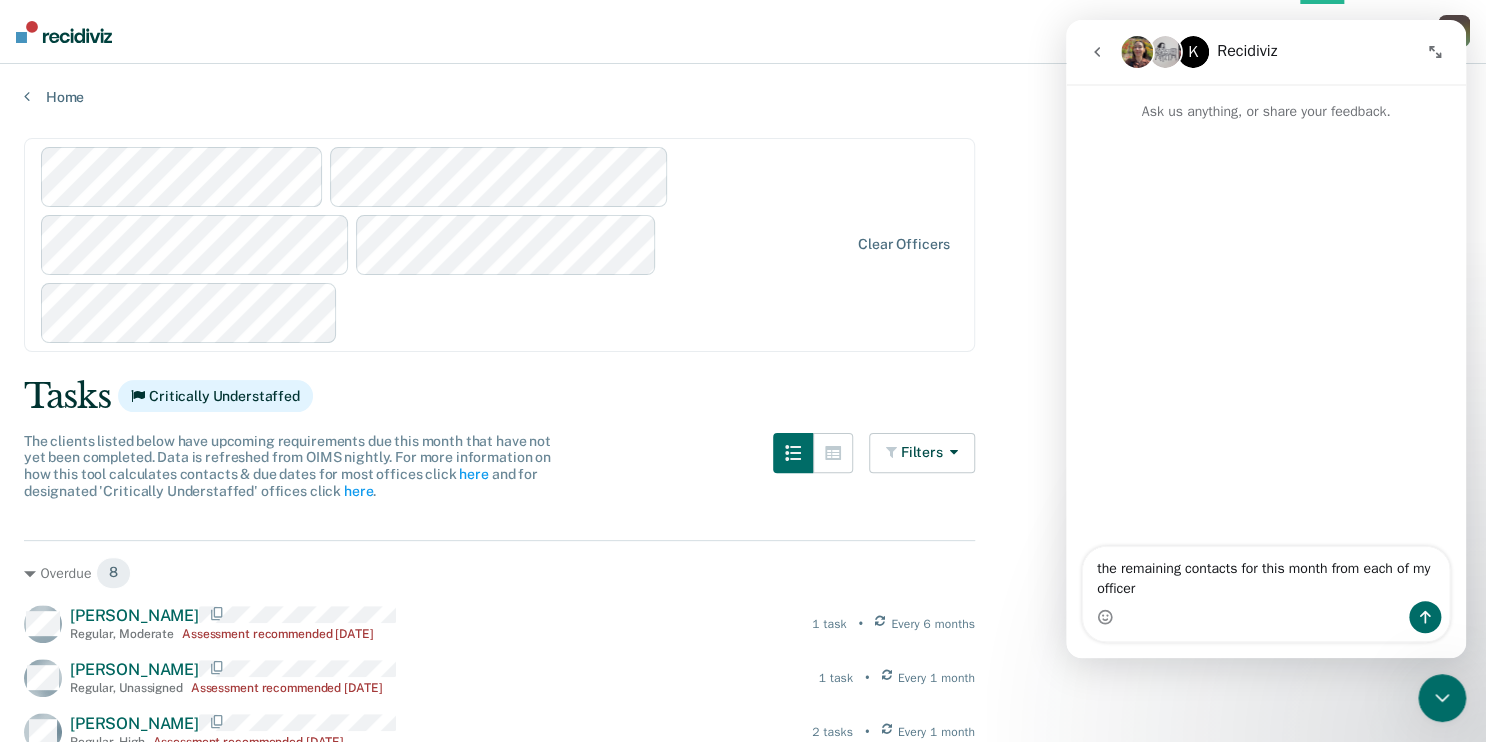 type on "the remaining contacts for this month from each of my officers" 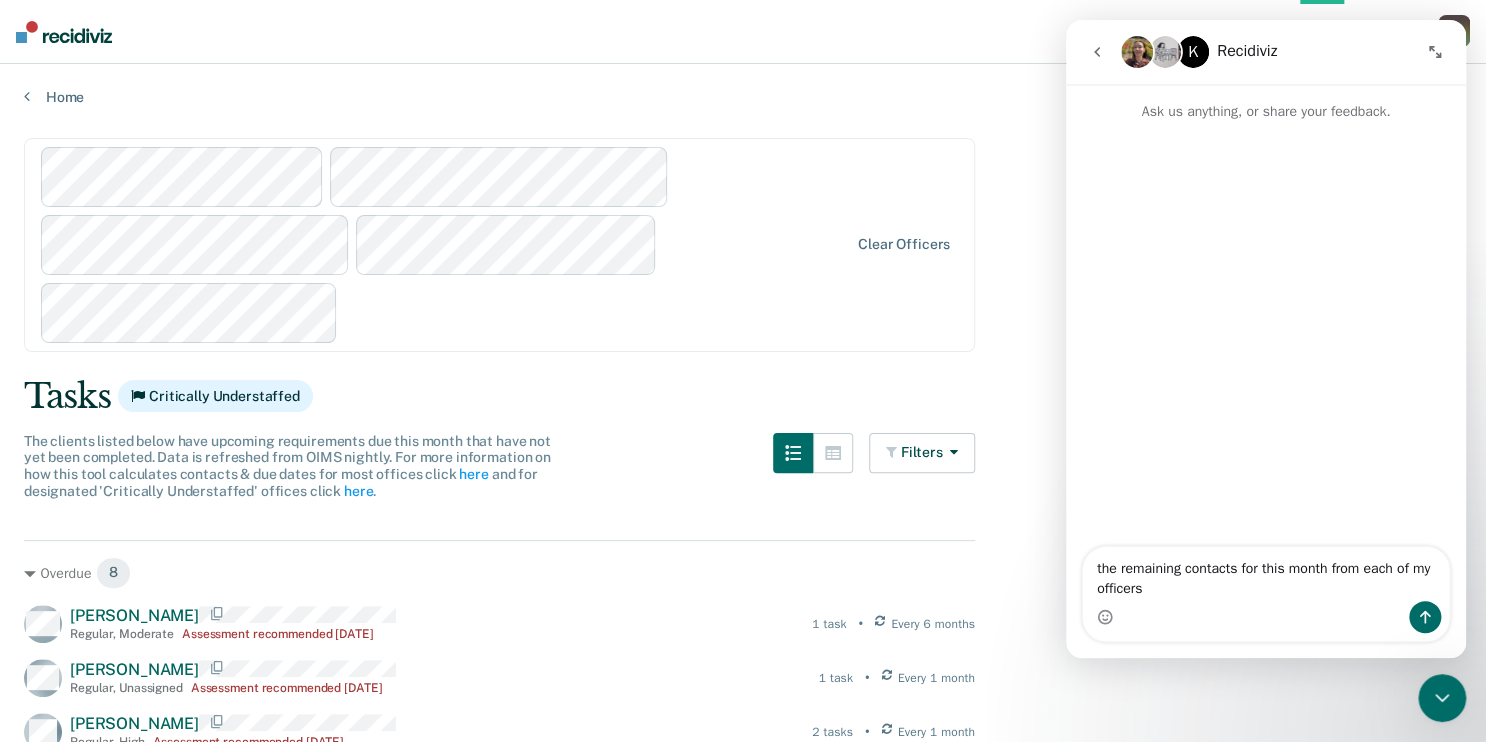 type 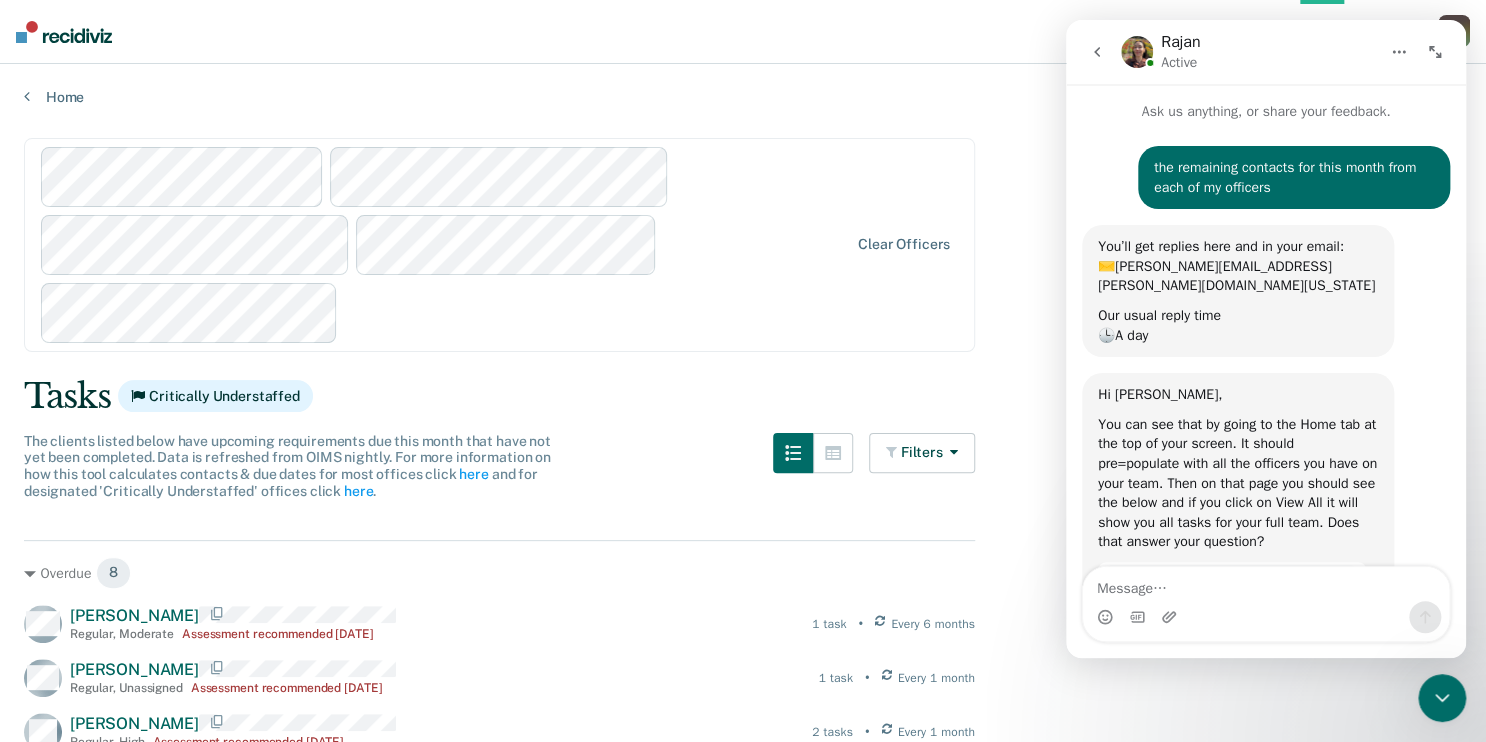 scroll, scrollTop: 128, scrollLeft: 0, axis: vertical 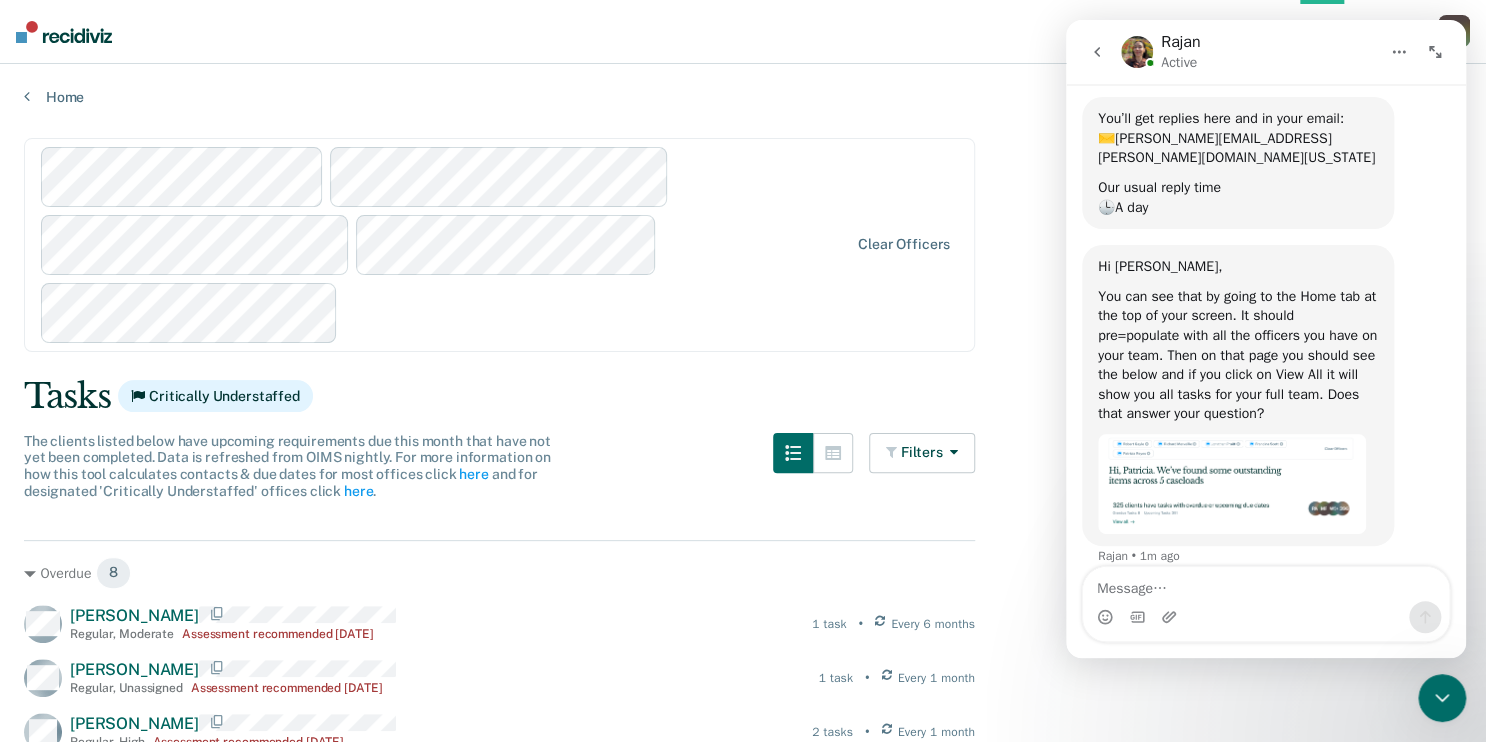 click on "Hi [PERSON_NAME],    You can see that by going to the Home tab at the top of your screen. It should pre=populate with all the officers you have on your team. Then on that page you should see the below and if you click on View All it will show you all tasks for your full team. Does that answer your question?   [GEOGRAPHIC_DATA]    •   1m ago" at bounding box center (1266, 417) 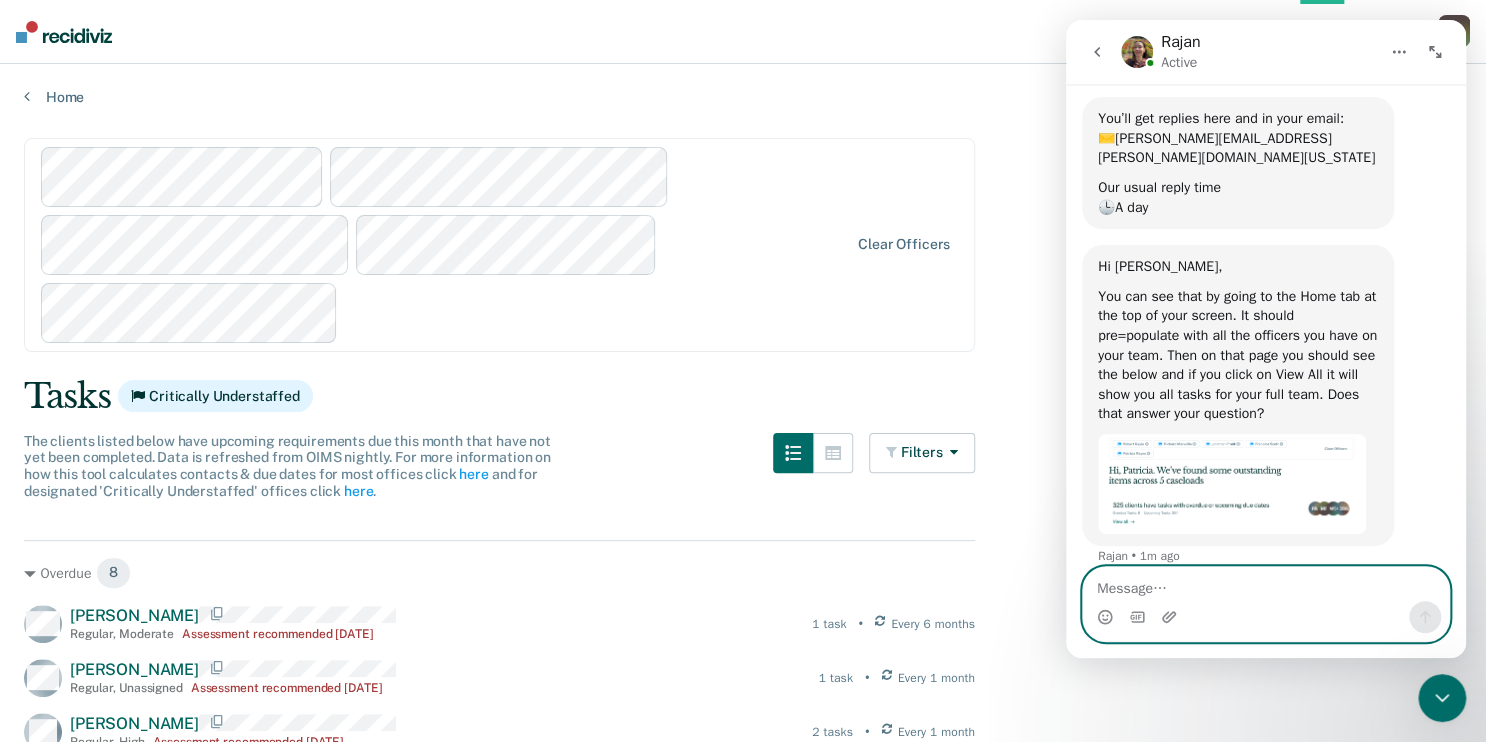 click at bounding box center (1266, 584) 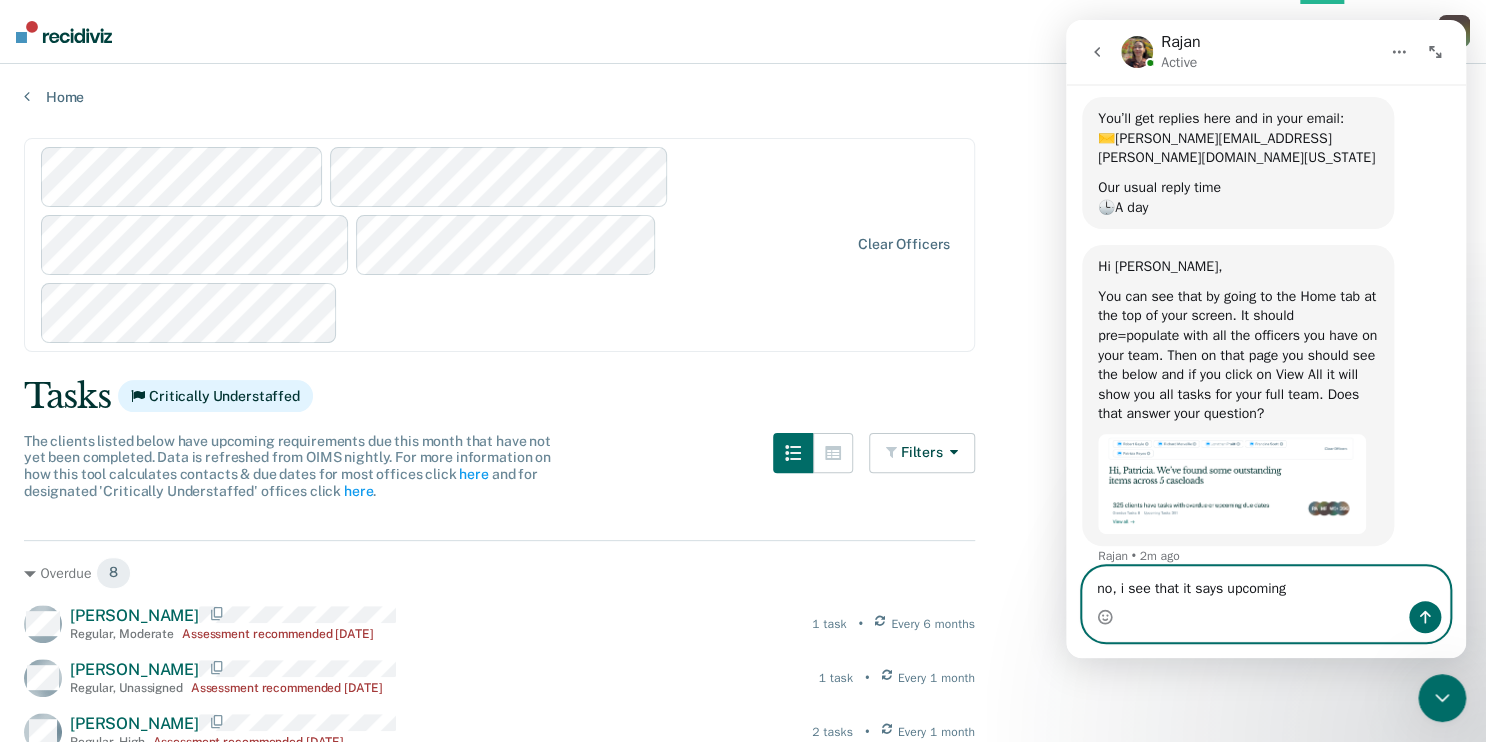 type on "no, i see that it says upcoming" 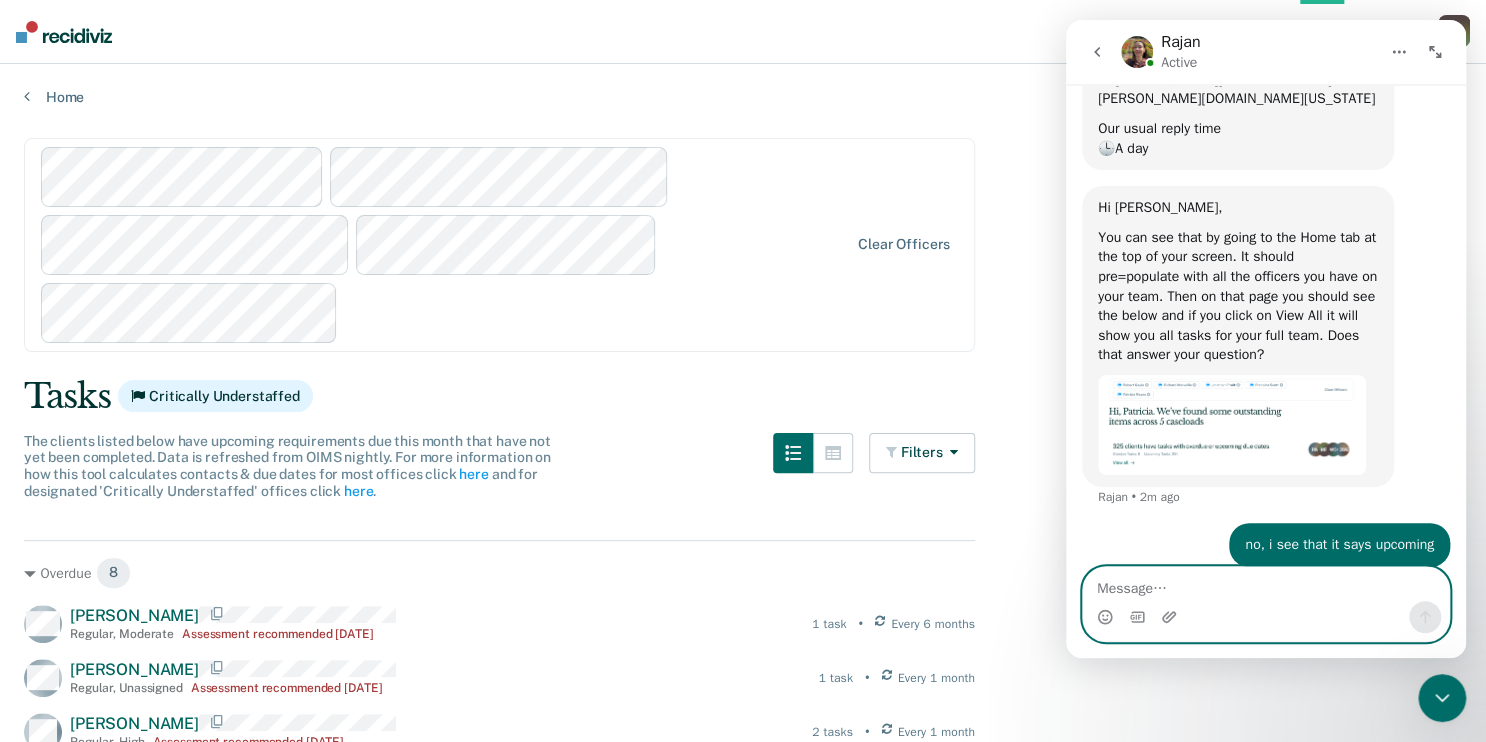 scroll, scrollTop: 188, scrollLeft: 0, axis: vertical 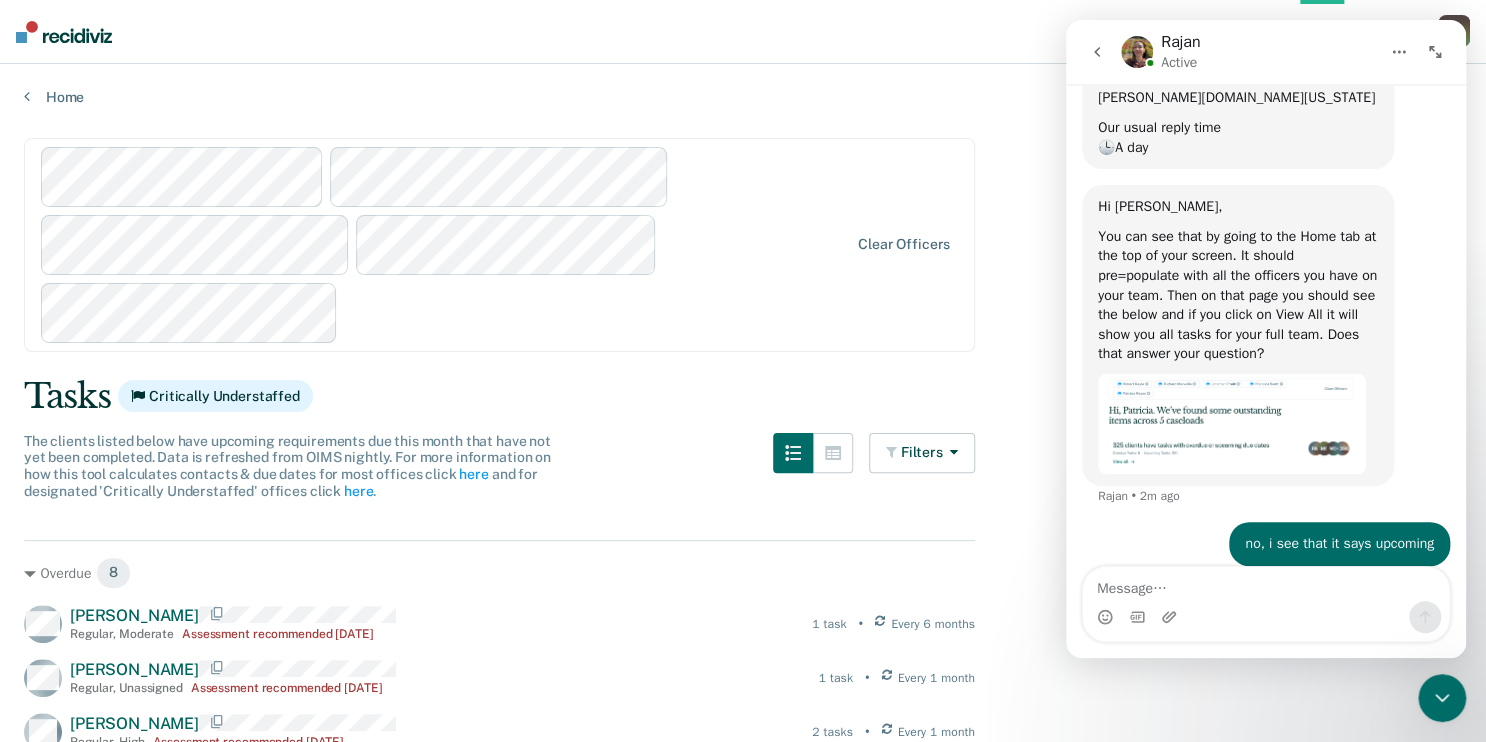 click on "Overview" at bounding box center [1179, 32] 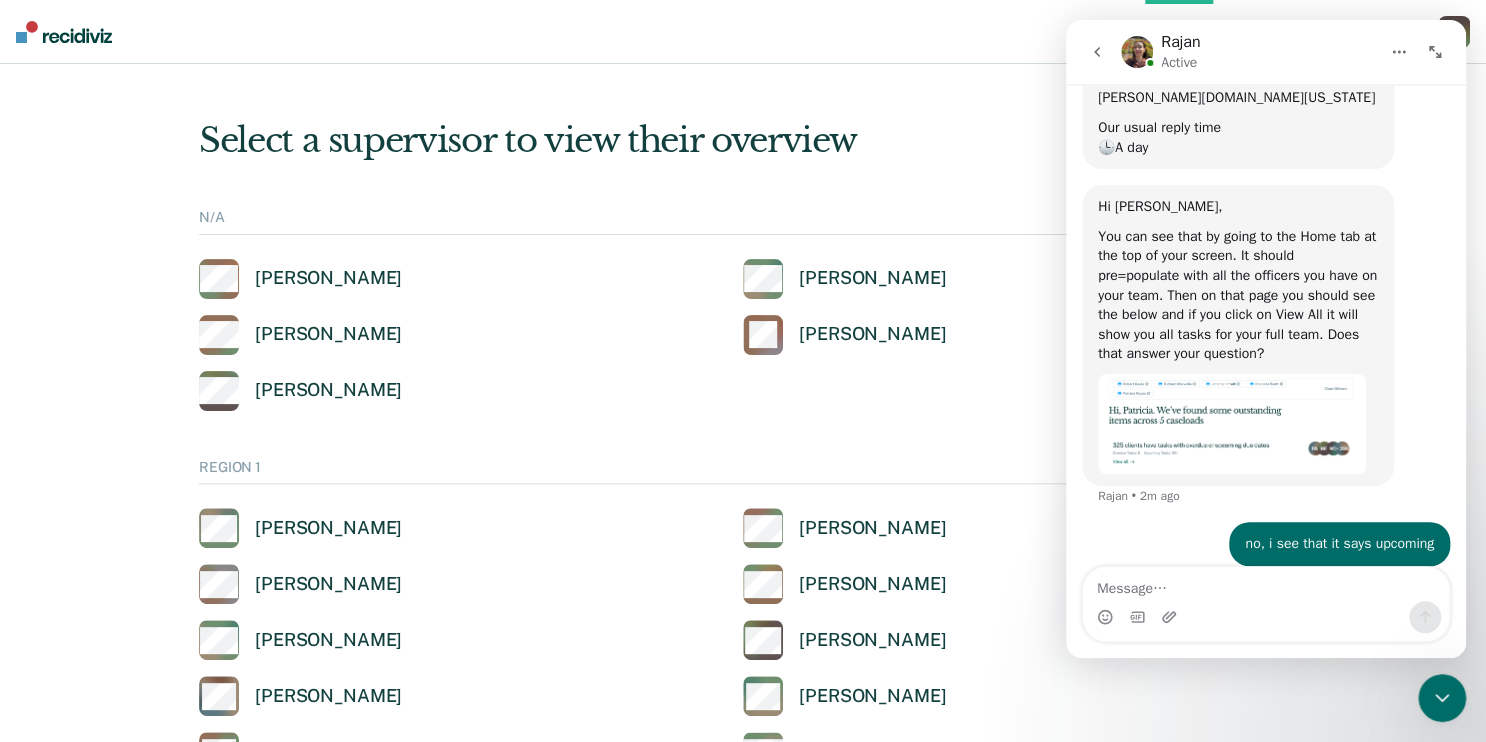 click on "Overview" at bounding box center (1179, 32) 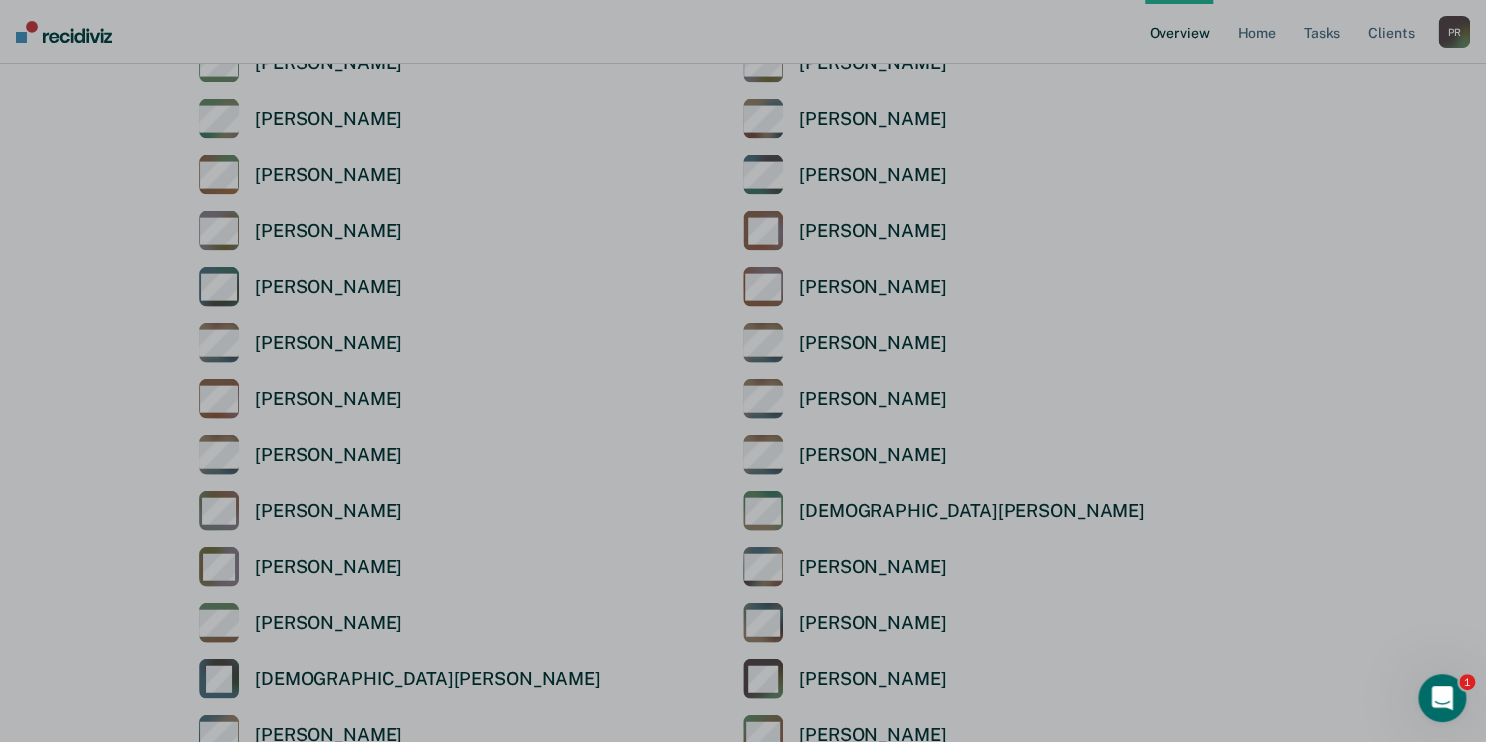 scroll, scrollTop: 8636, scrollLeft: 0, axis: vertical 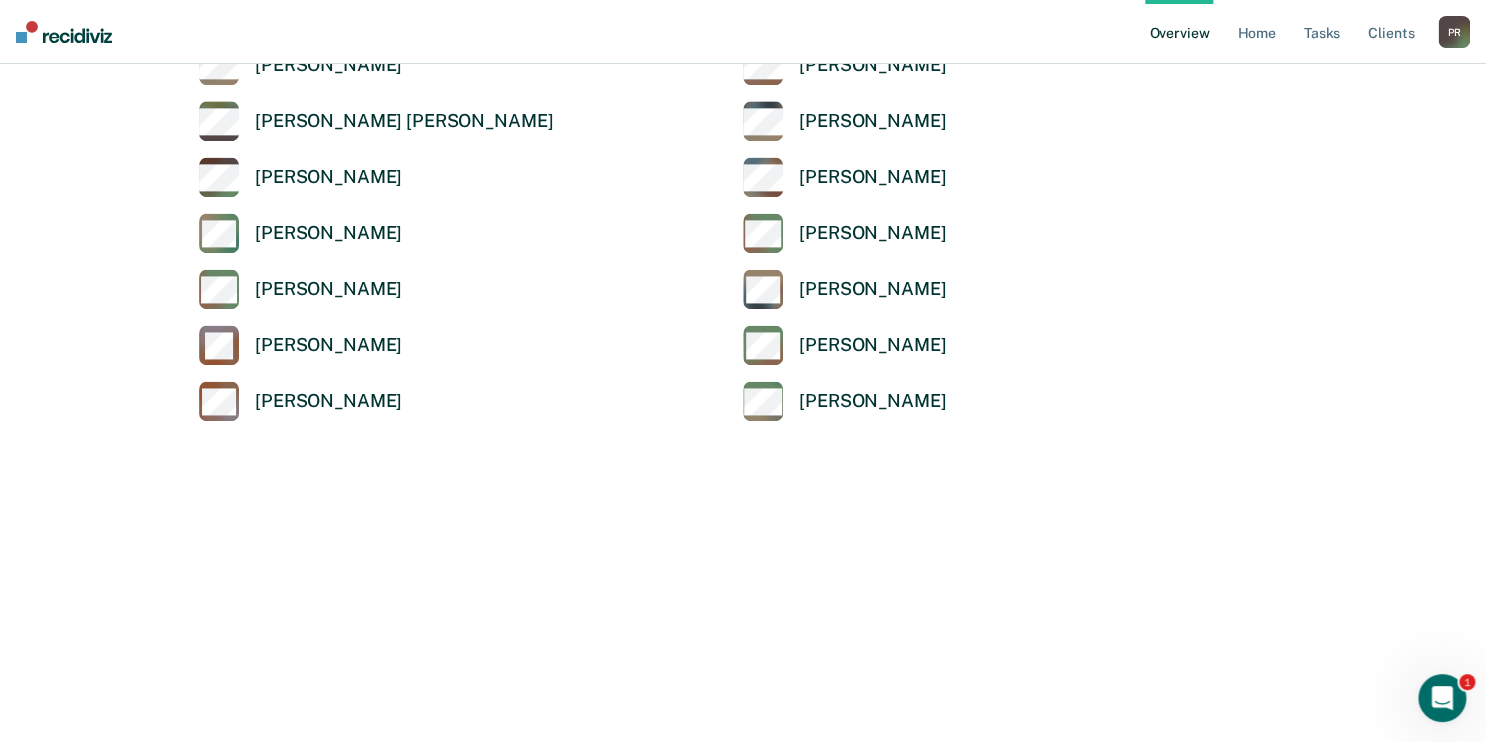 click at bounding box center [743, 371] 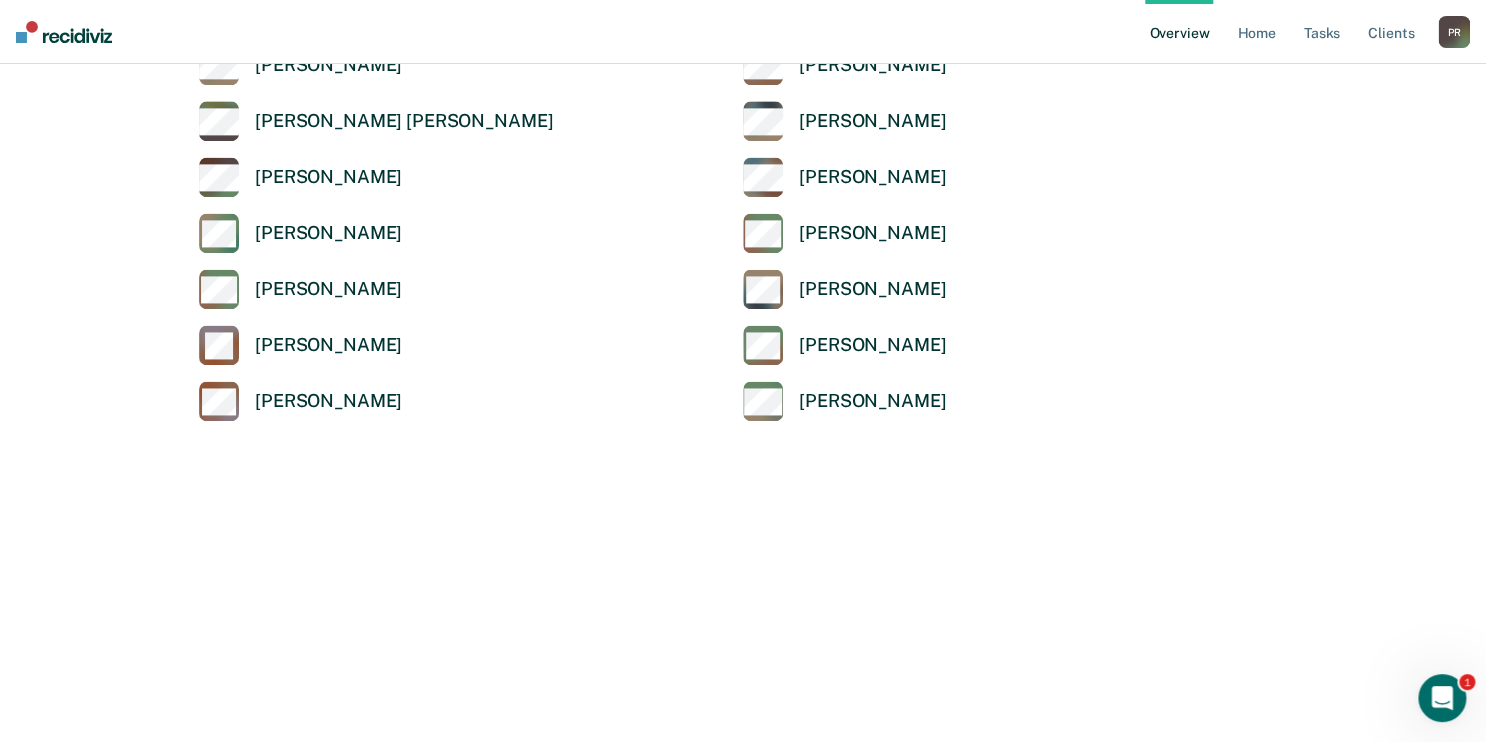 click at bounding box center [743, 371] 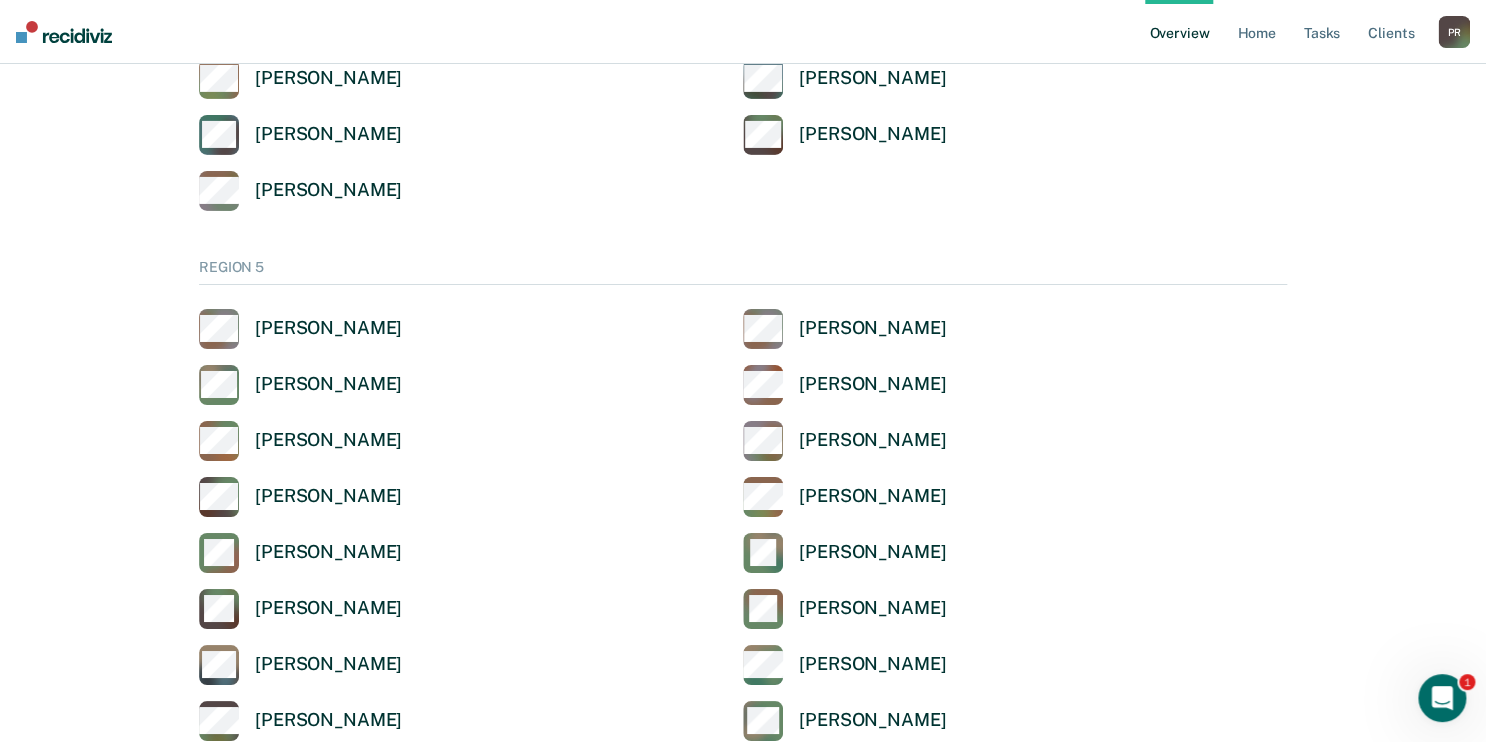 click at bounding box center [743, 371] 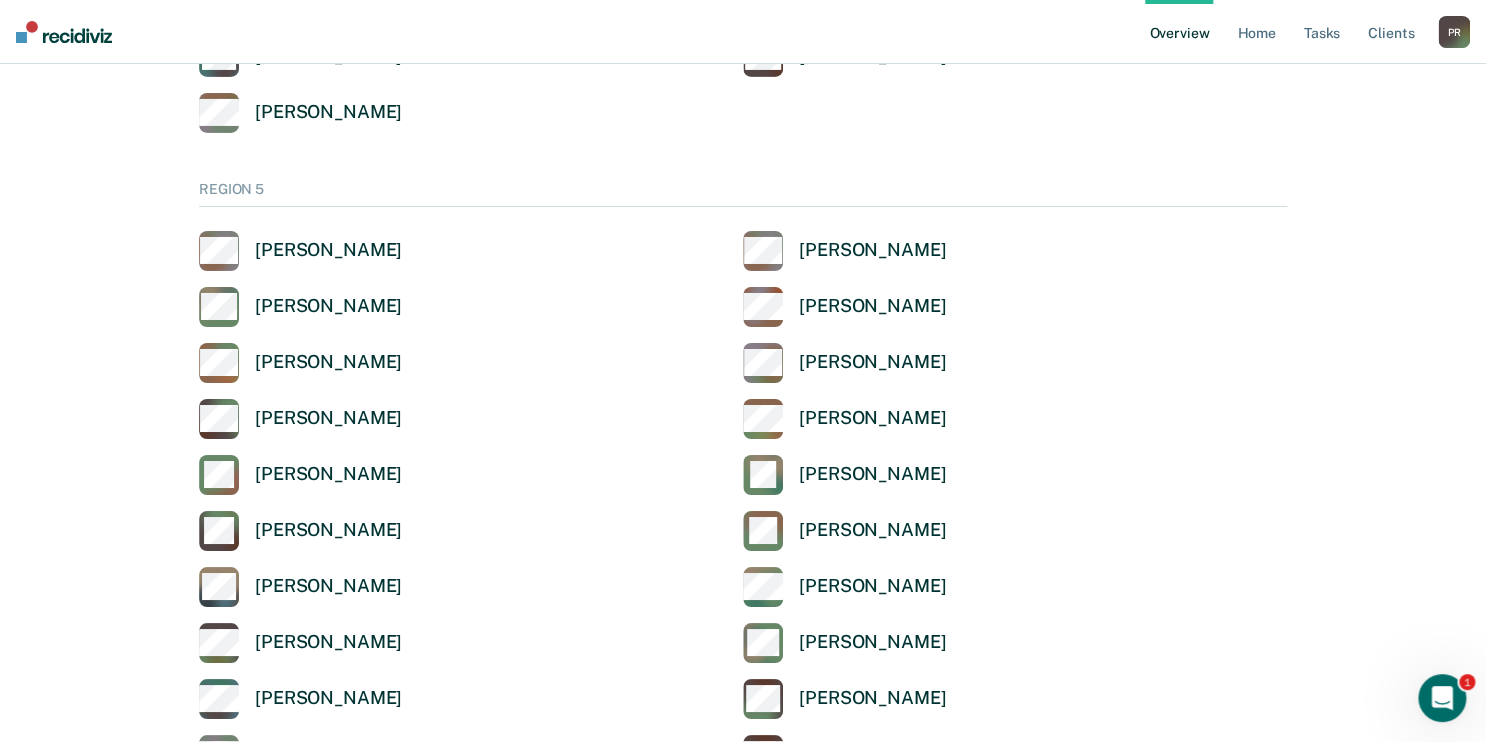 click at bounding box center (743, 371) 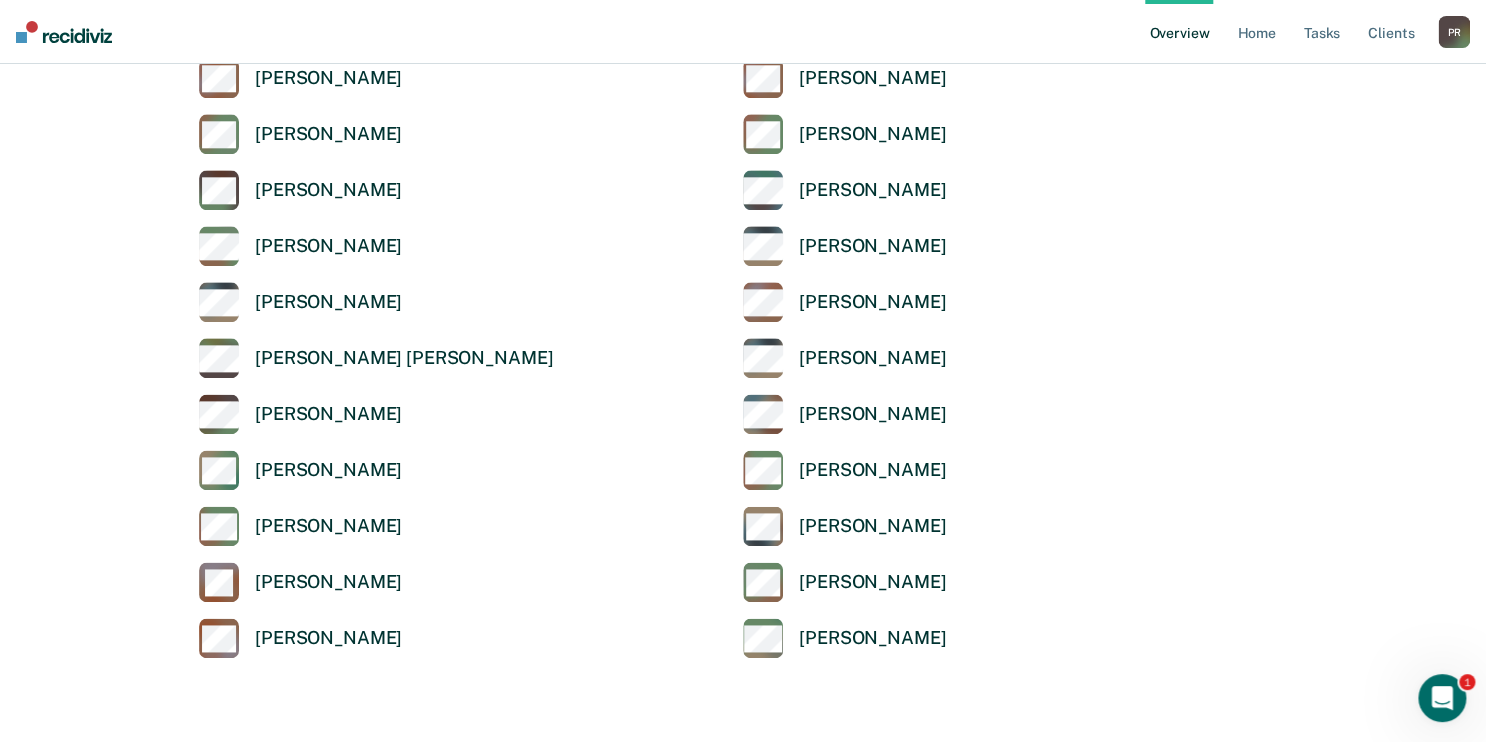 scroll, scrollTop: 8487, scrollLeft: 0, axis: vertical 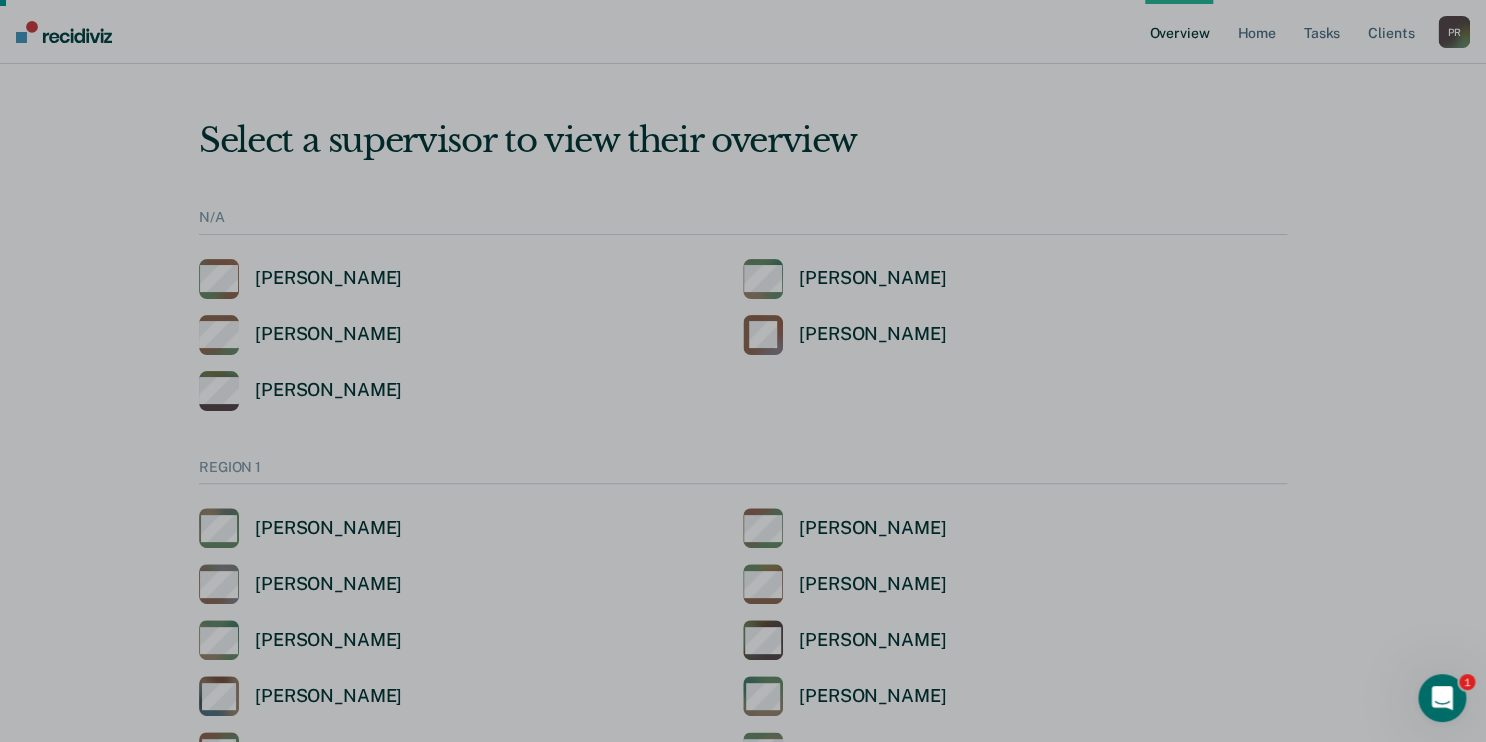 click at bounding box center (743, 371) 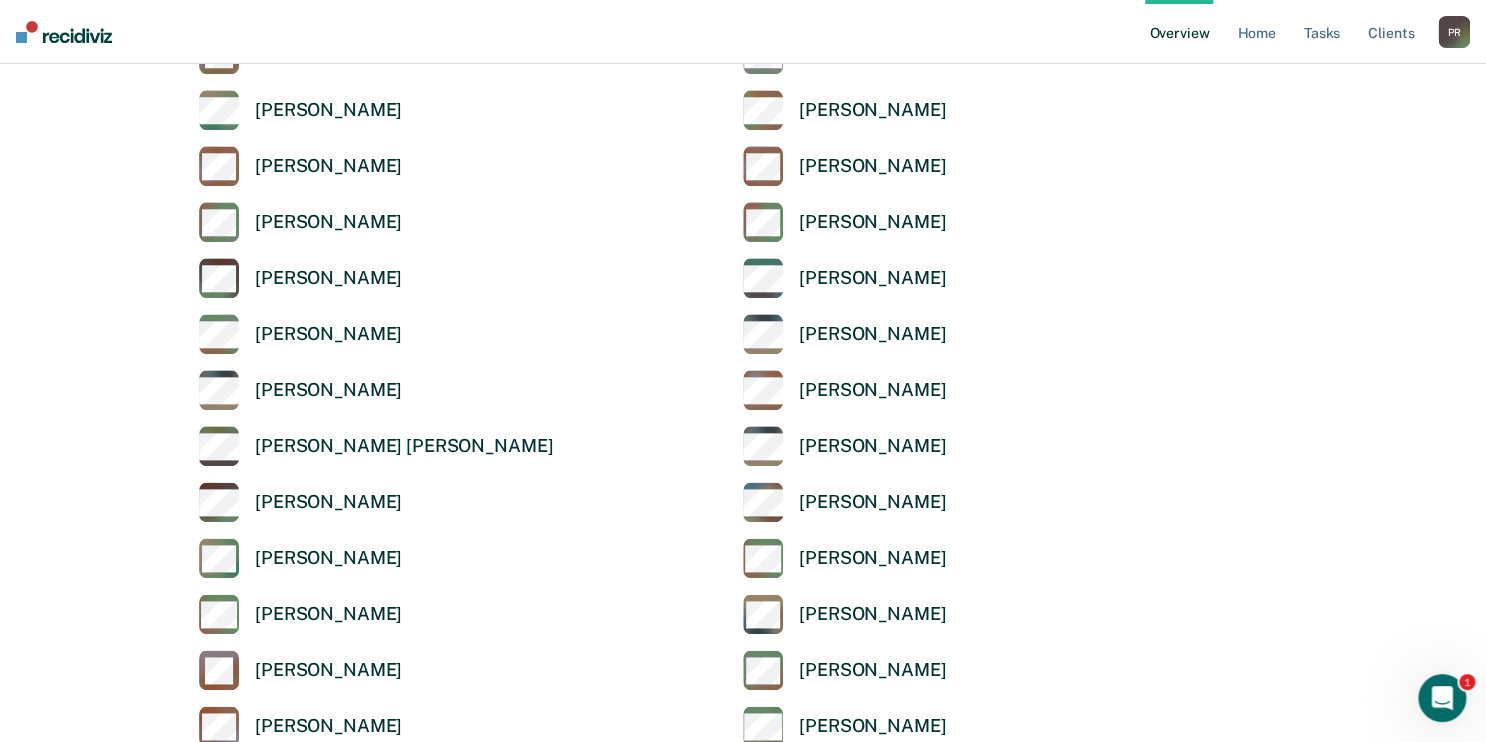 scroll, scrollTop: 8887, scrollLeft: 0, axis: vertical 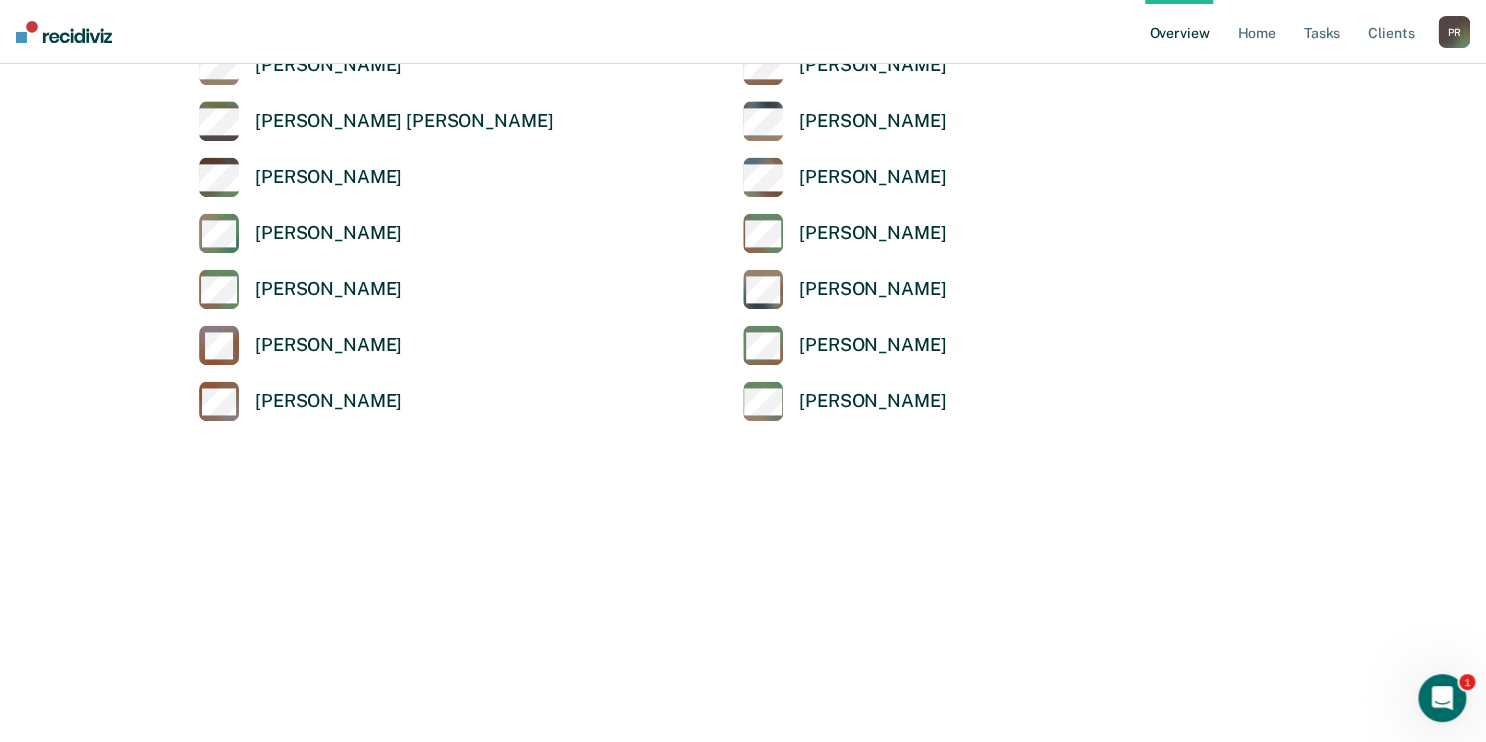 click at bounding box center (743, 371) 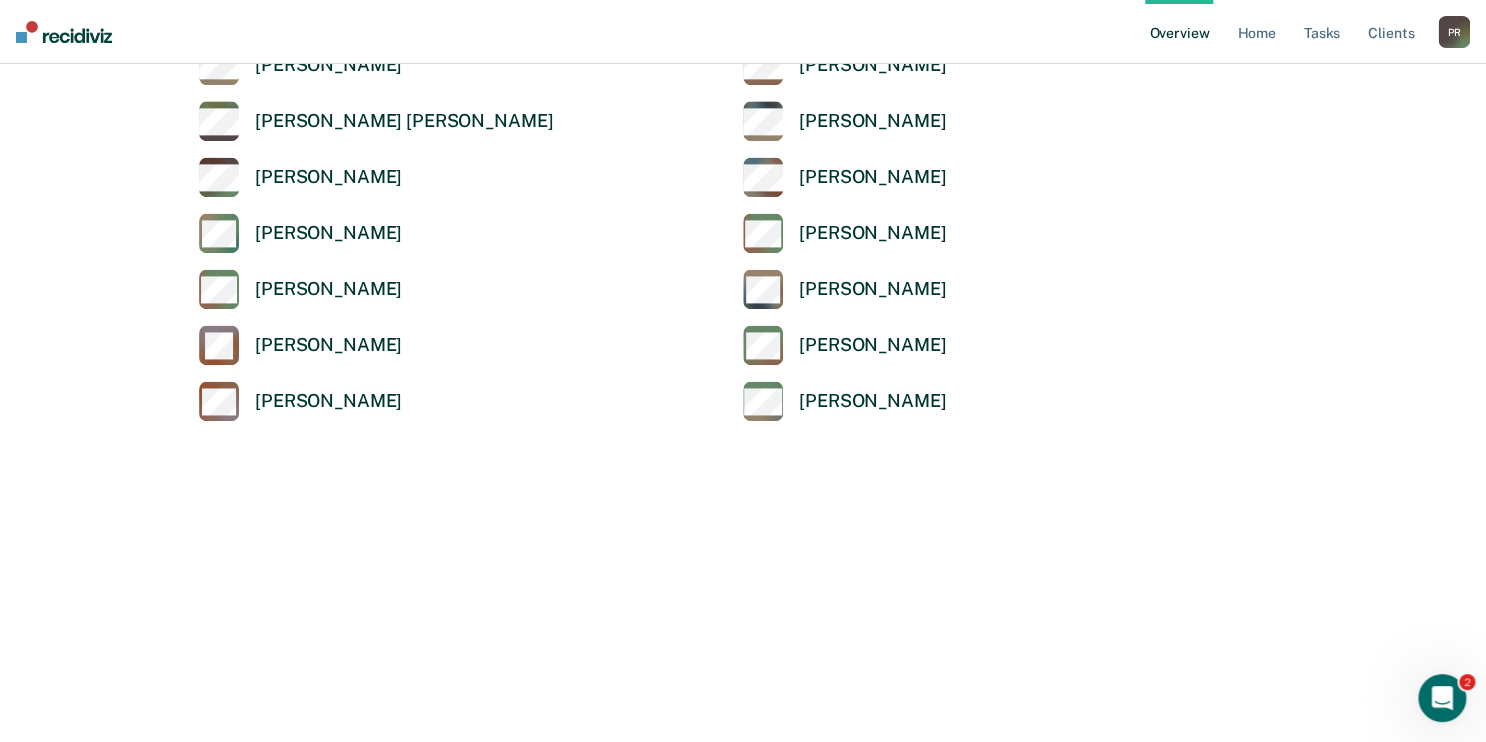 scroll, scrollTop: 360, scrollLeft: 0, axis: vertical 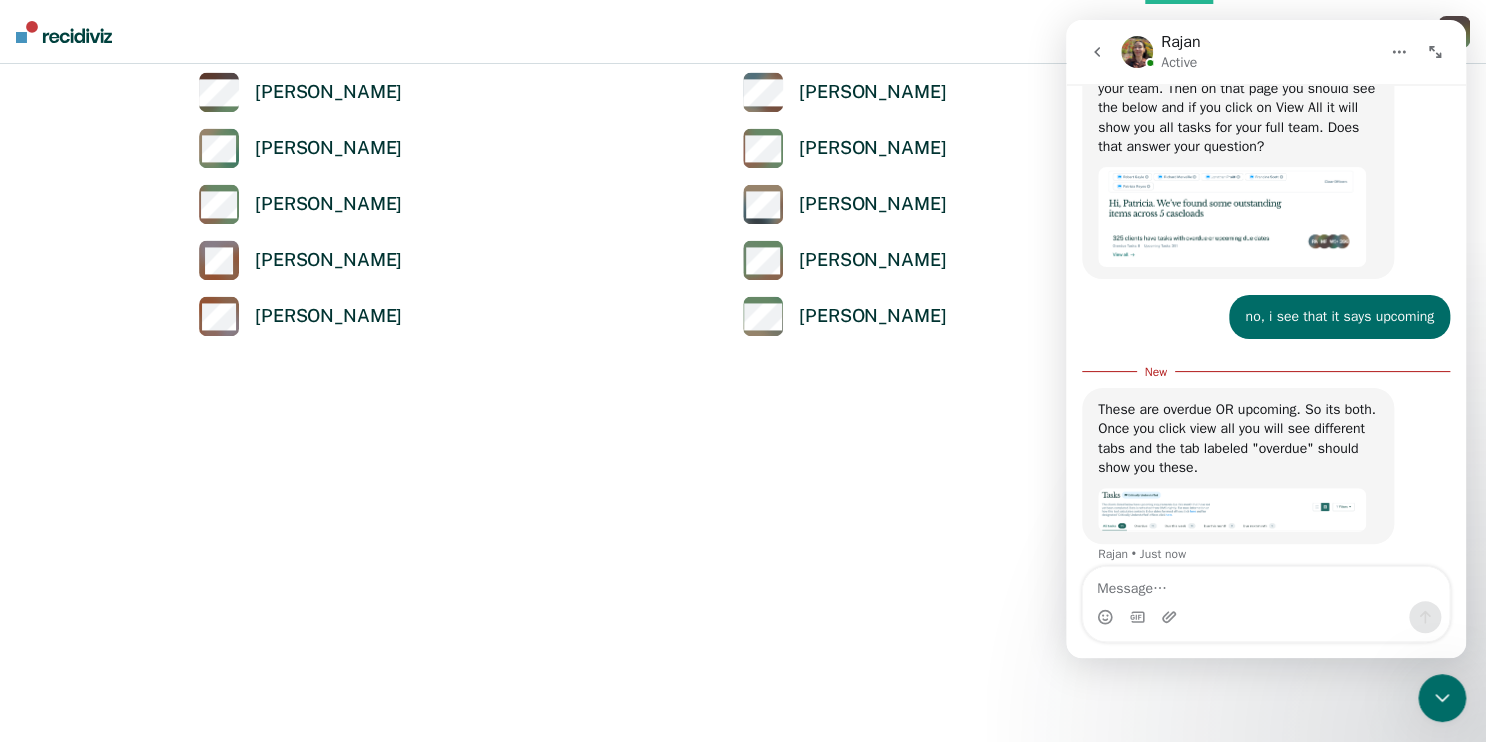 click at bounding box center [743, 371] 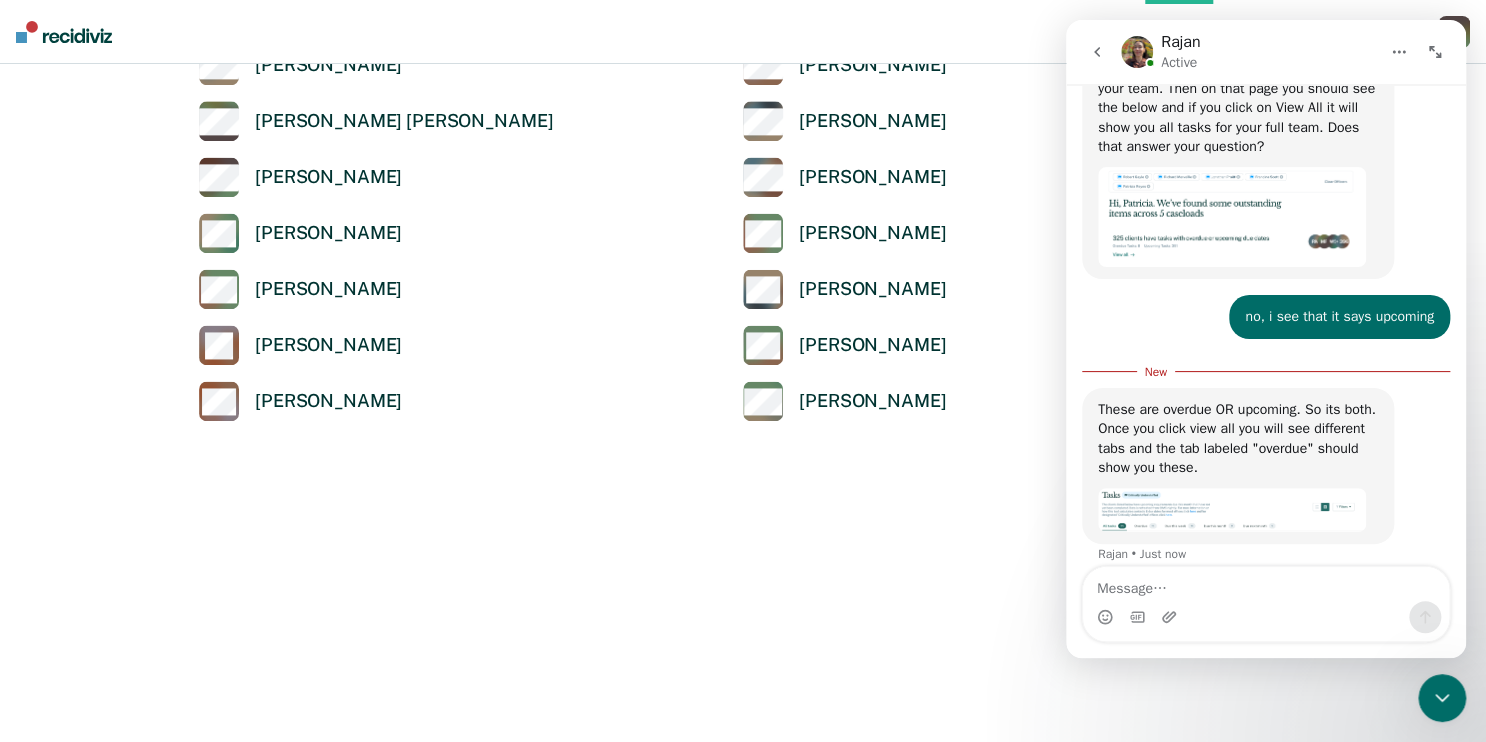 scroll, scrollTop: 8887, scrollLeft: 0, axis: vertical 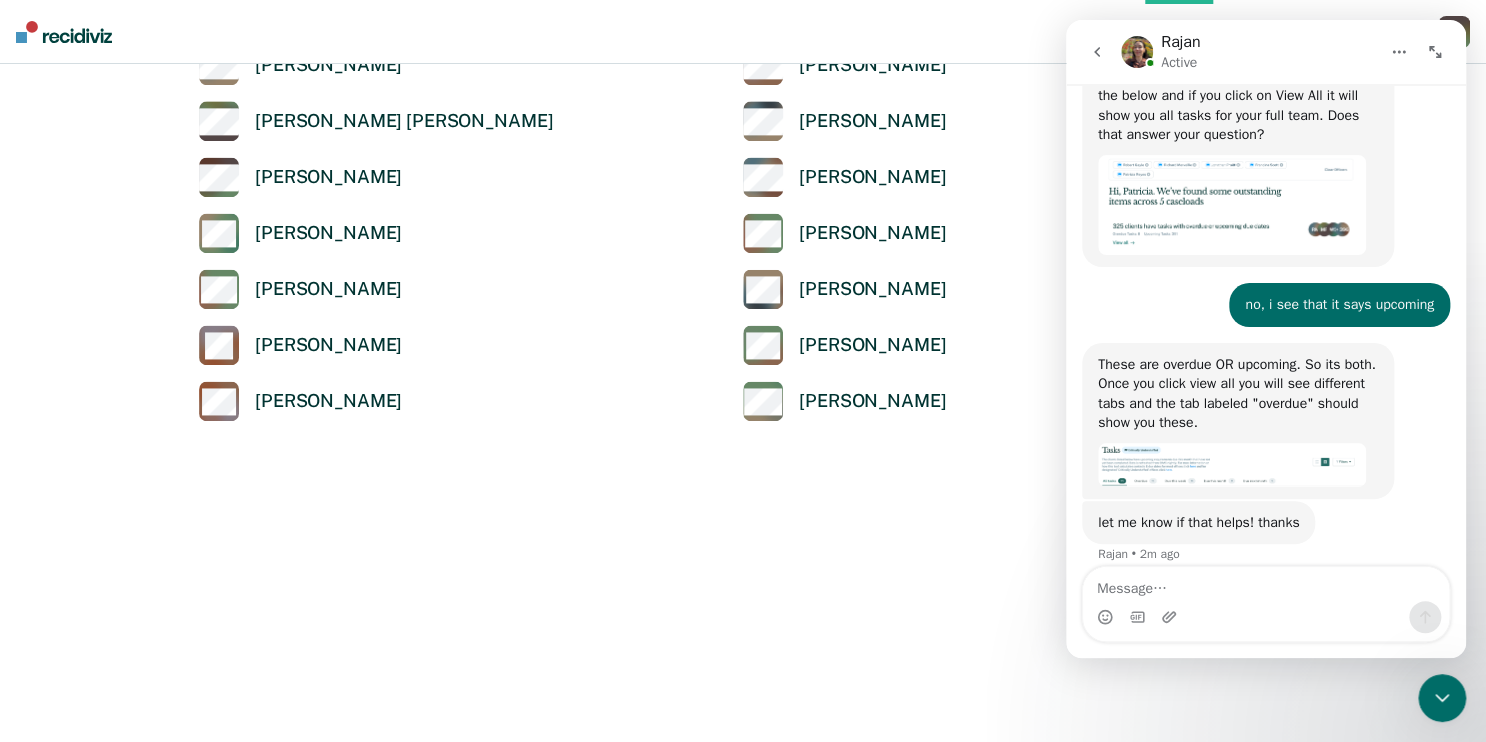 click 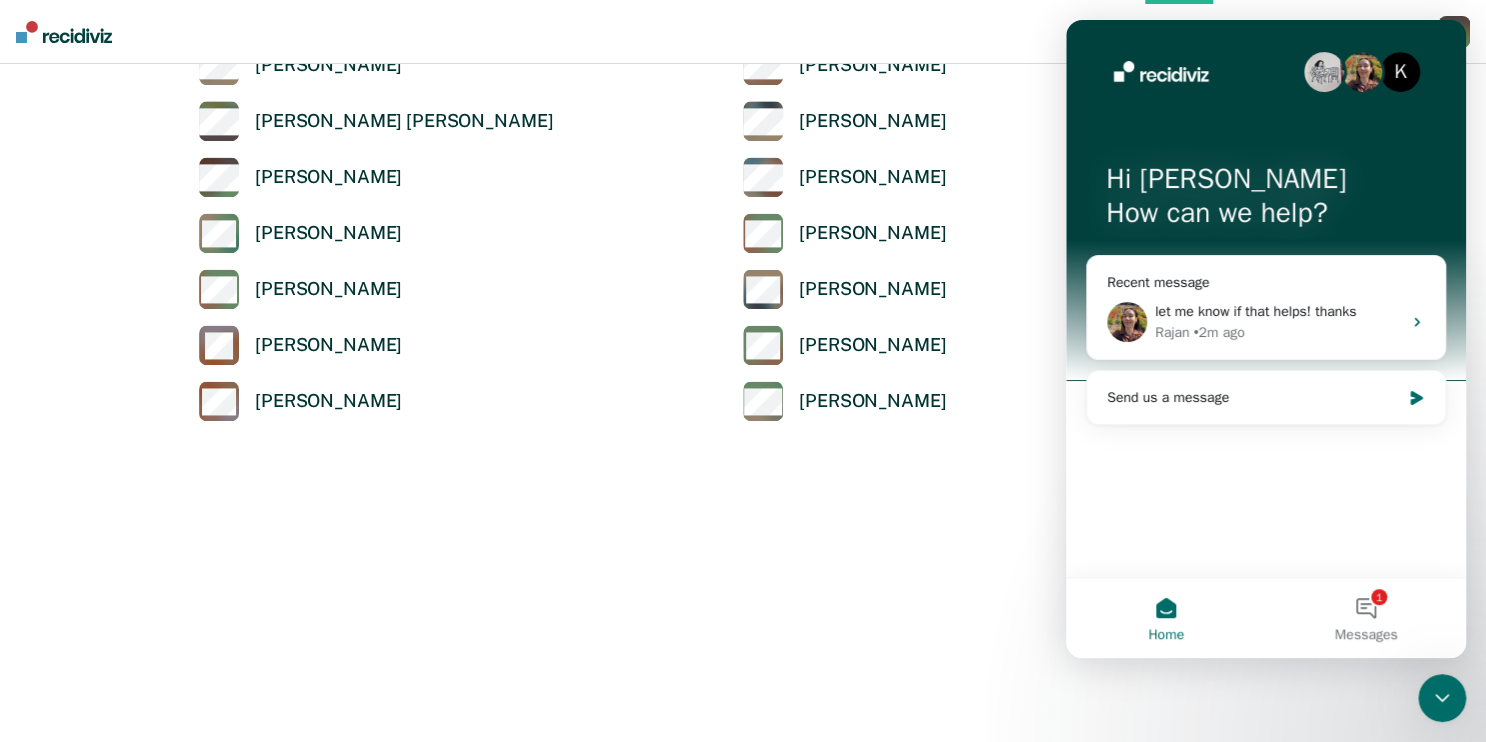 click at bounding box center (743, 371) 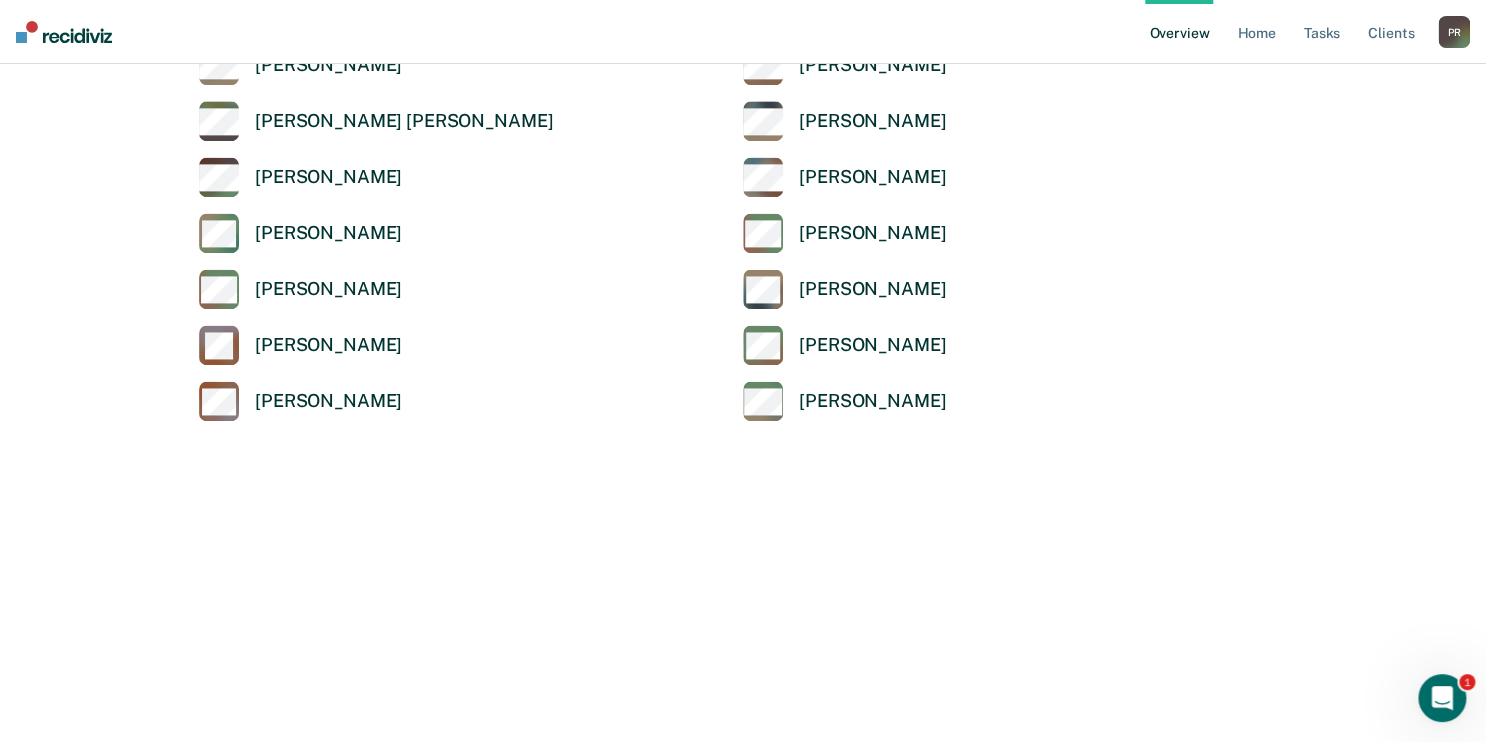 click at bounding box center [743, 371] 